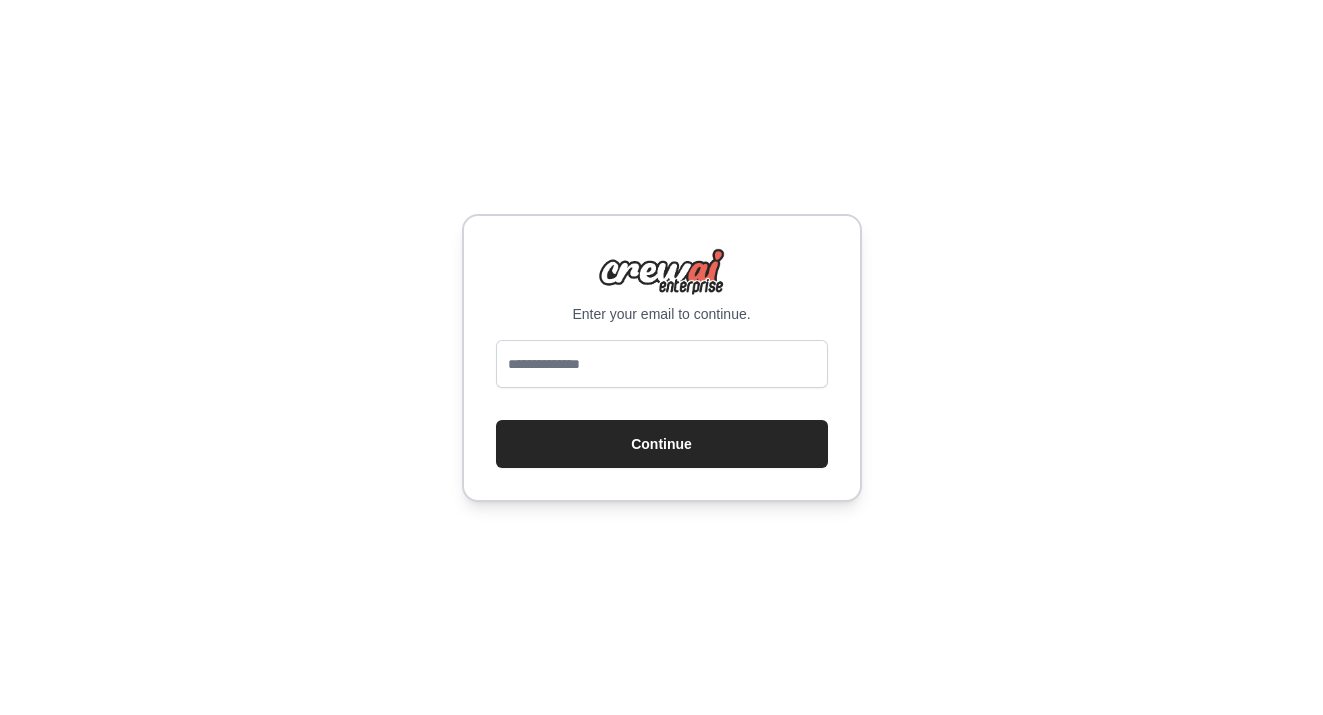 scroll, scrollTop: 0, scrollLeft: 0, axis: both 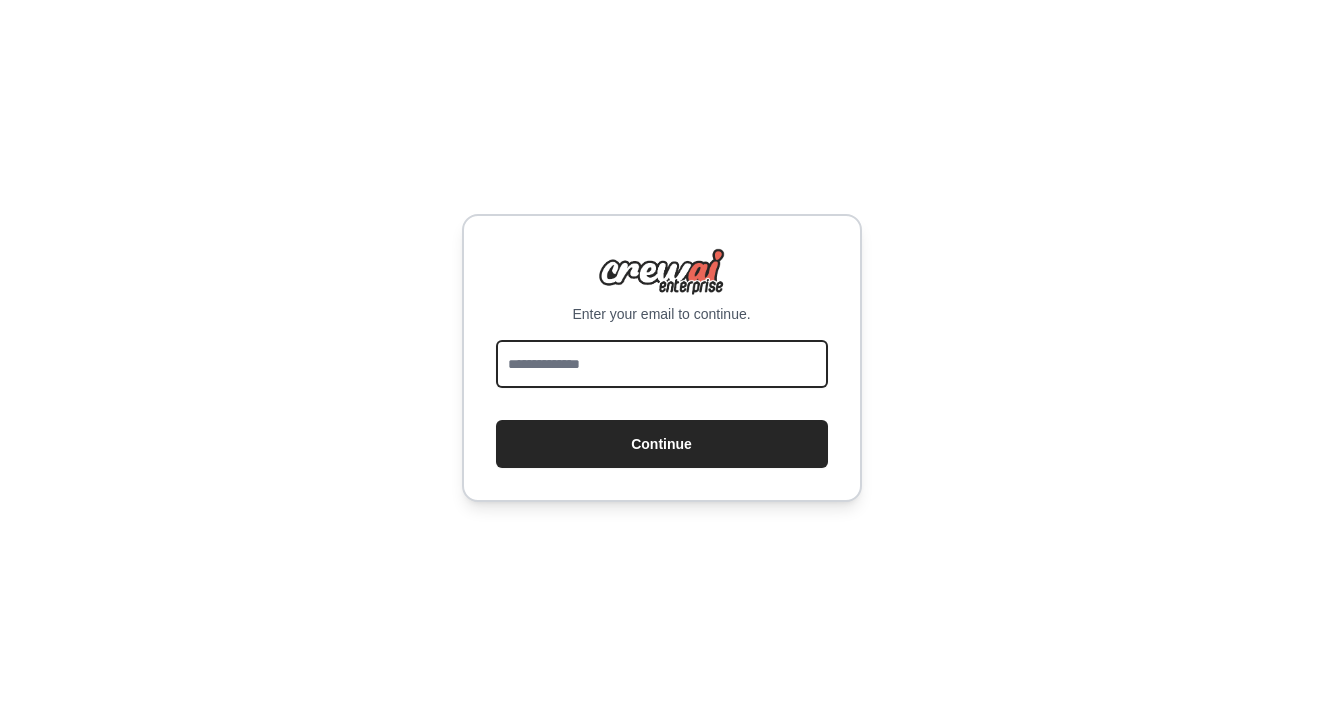click at bounding box center [662, 364] 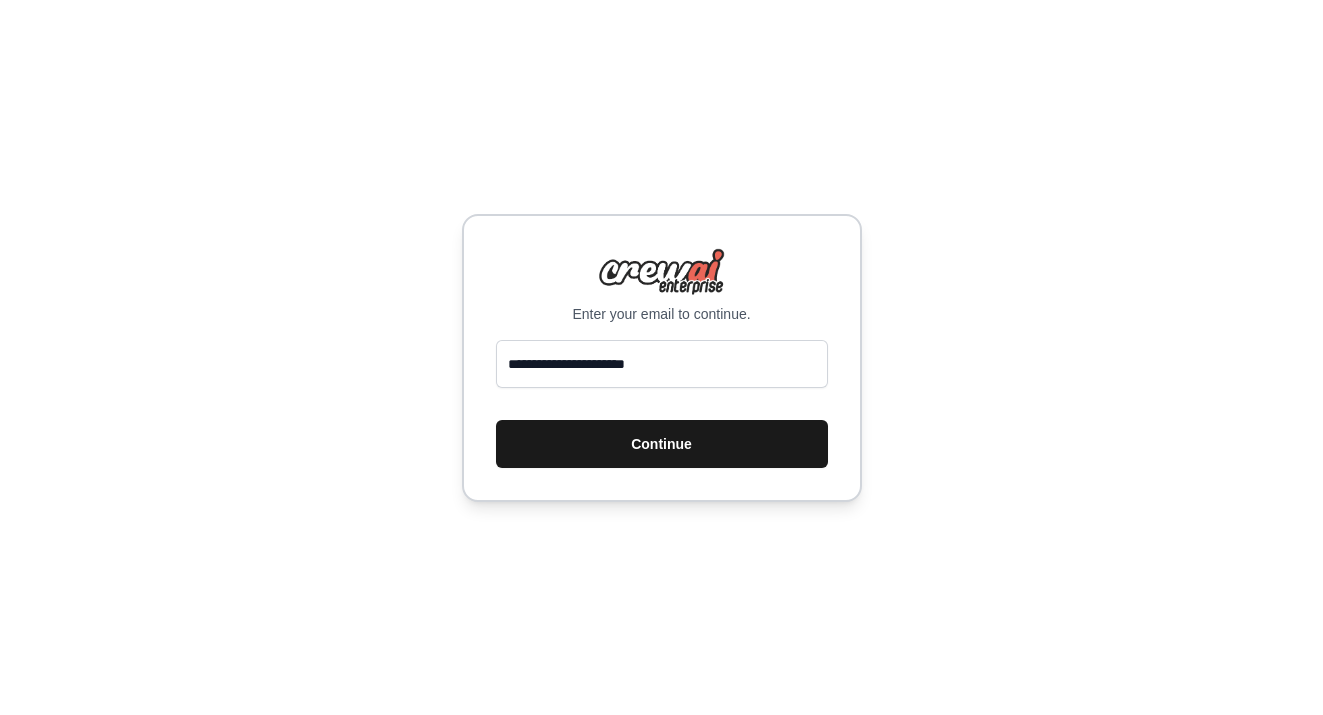 click on "Continue" at bounding box center (662, 444) 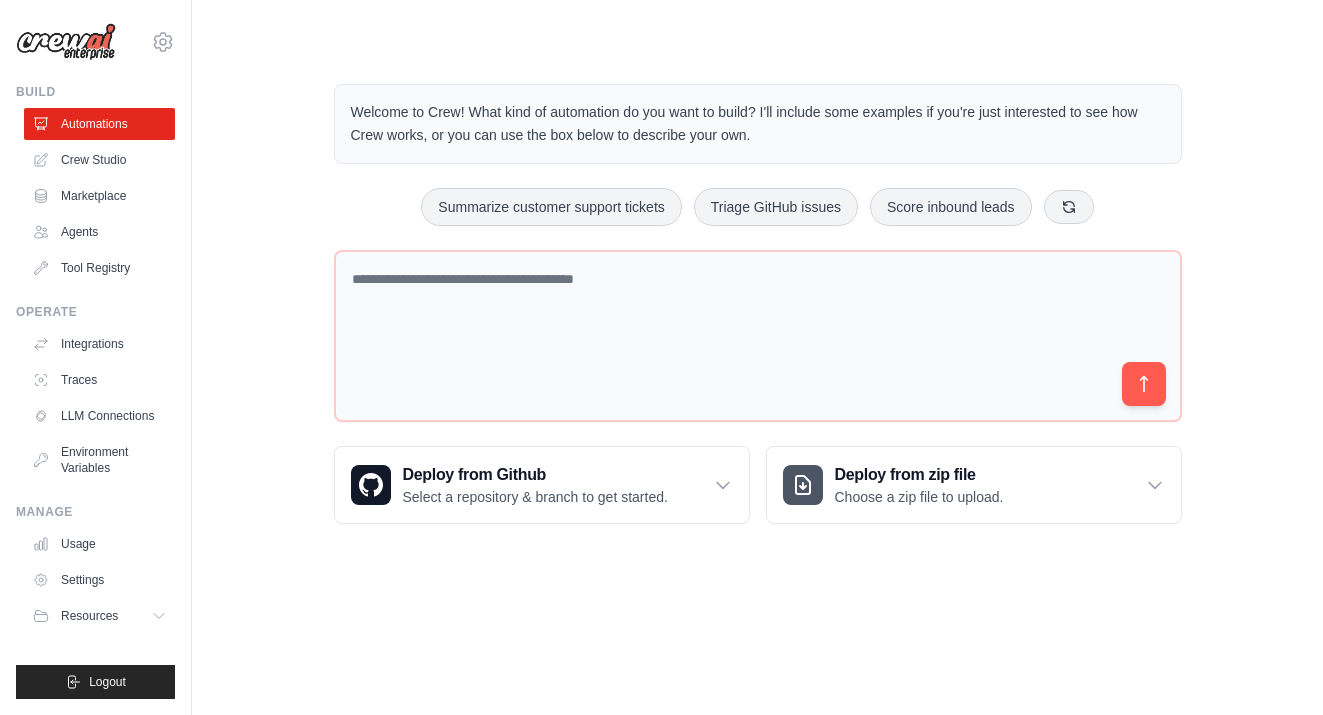 scroll, scrollTop: 0, scrollLeft: 0, axis: both 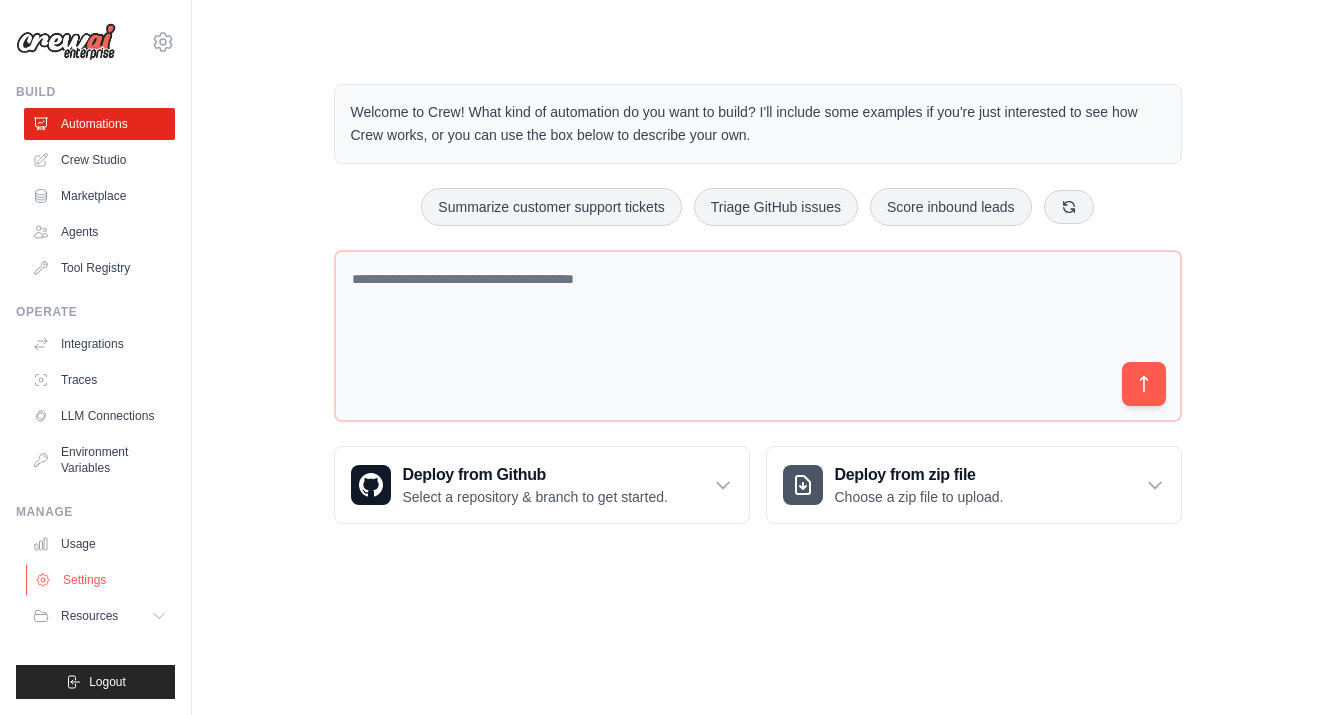 click on "Settings" at bounding box center (101, 580) 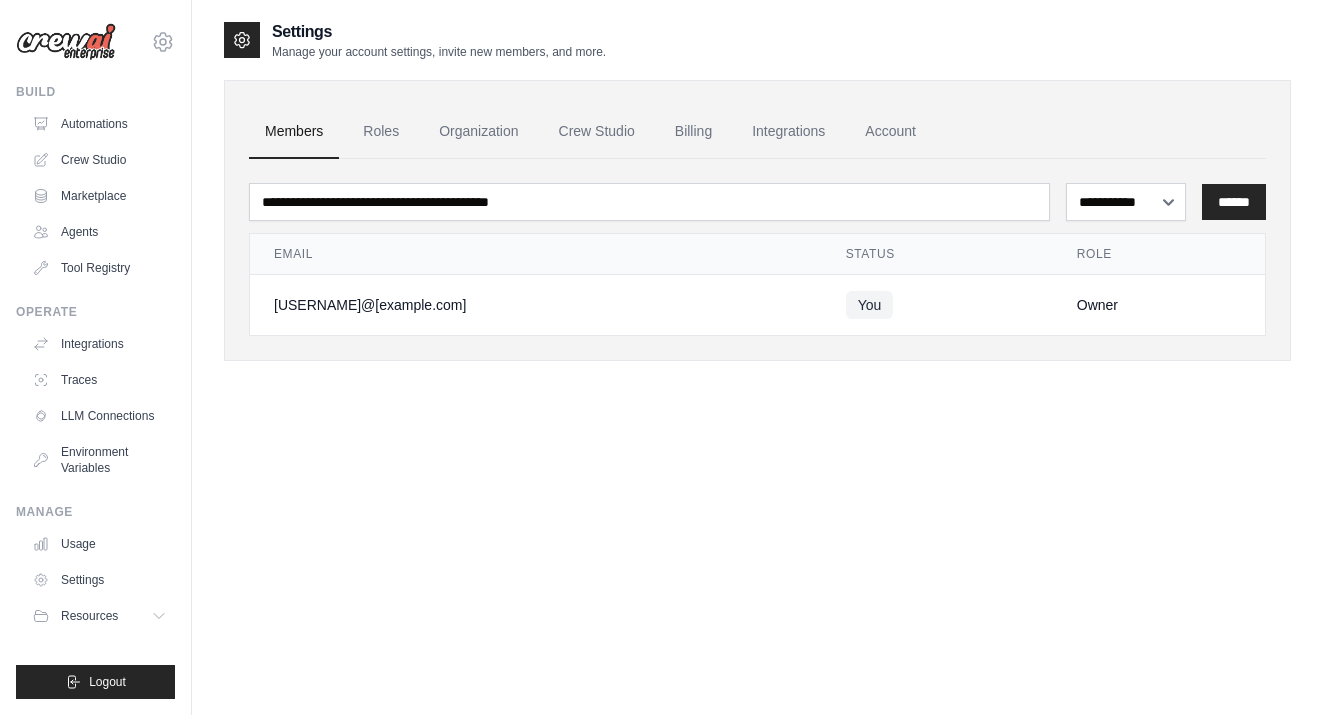 click on "Owner" at bounding box center [1159, 305] 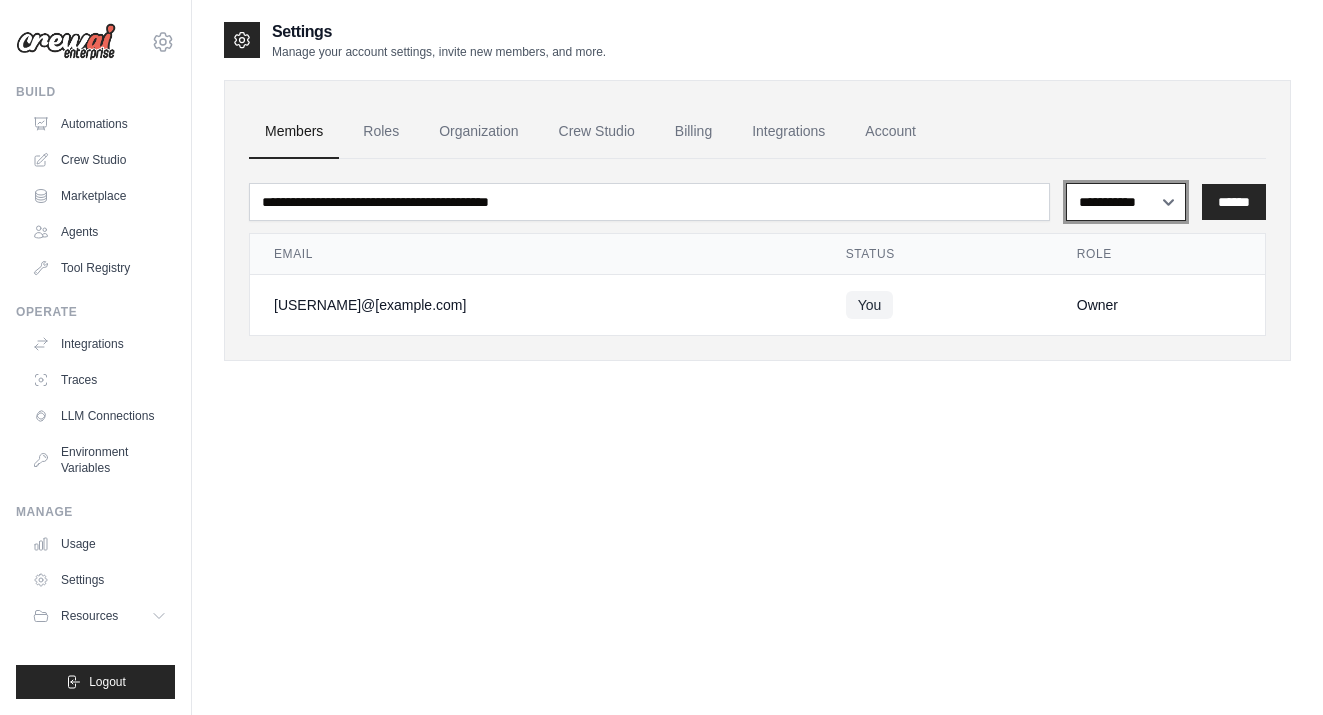 click on "**********" at bounding box center (1126, 202) 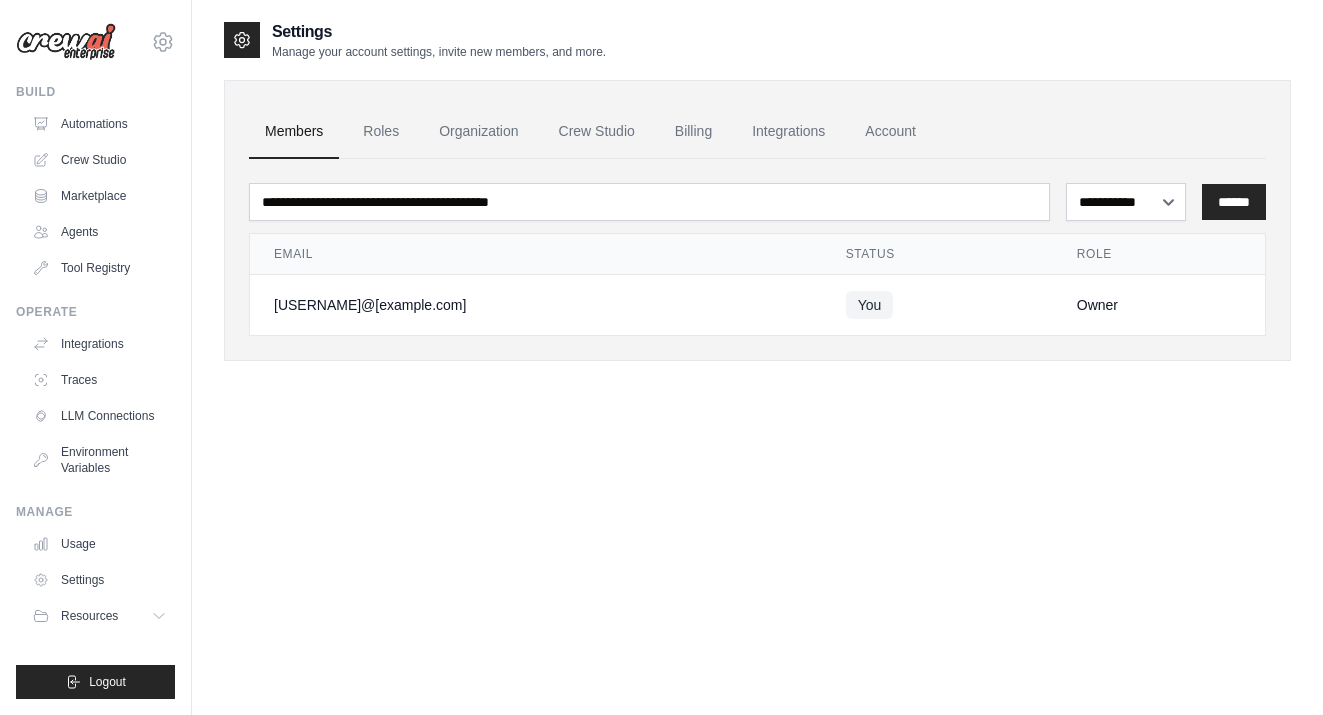 click on "Owner" at bounding box center (1159, 305) 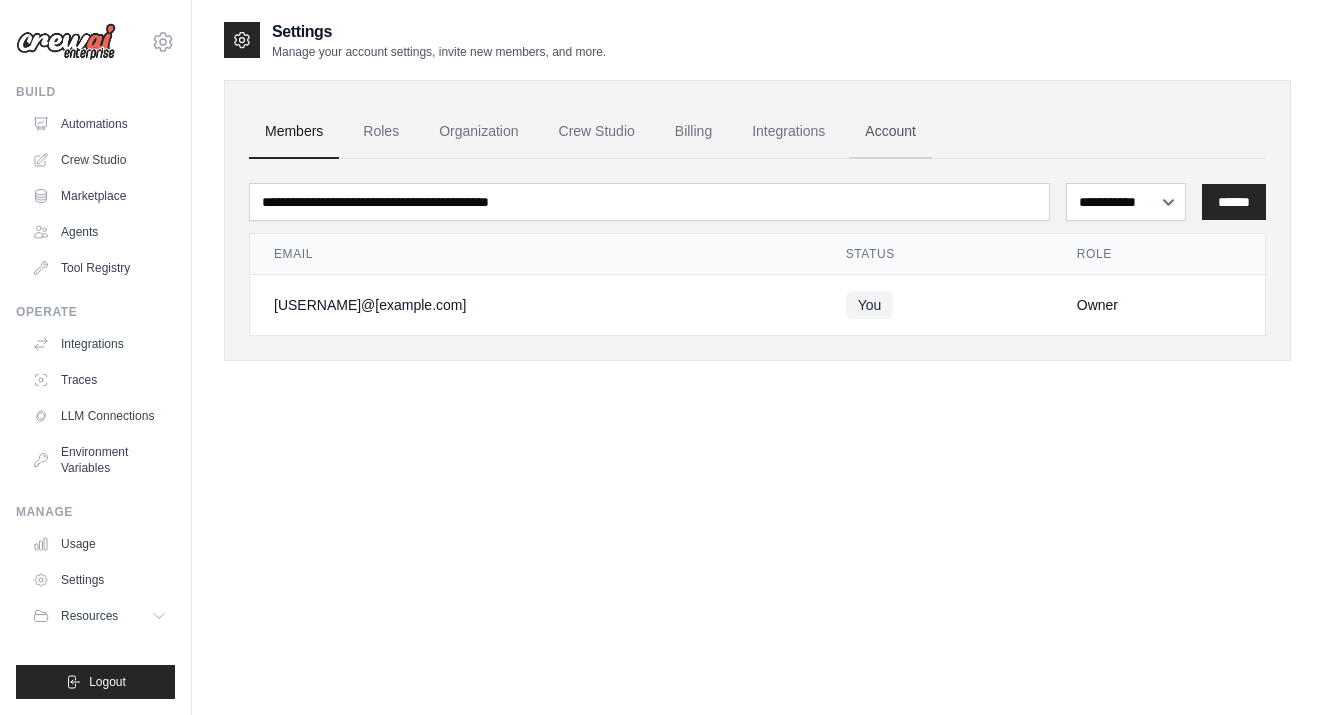 click on "Account" at bounding box center (890, 132) 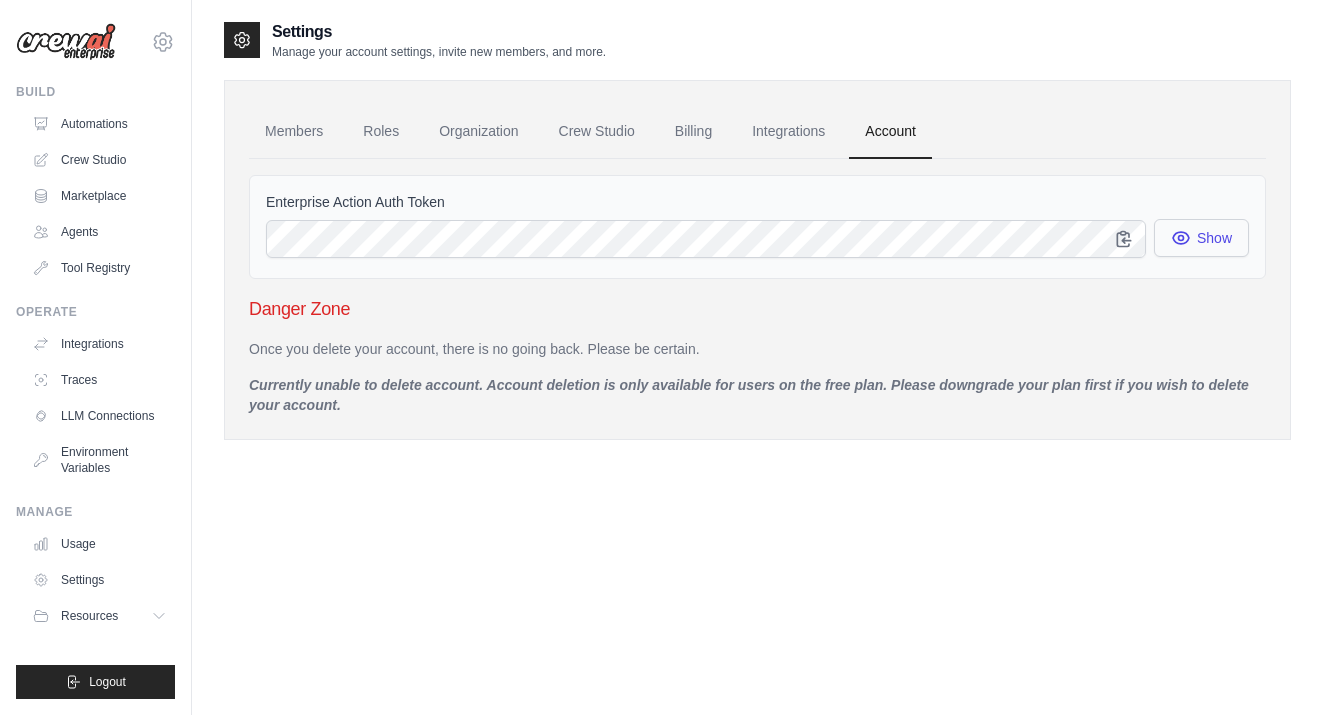 click on "Show" at bounding box center (1201, 238) 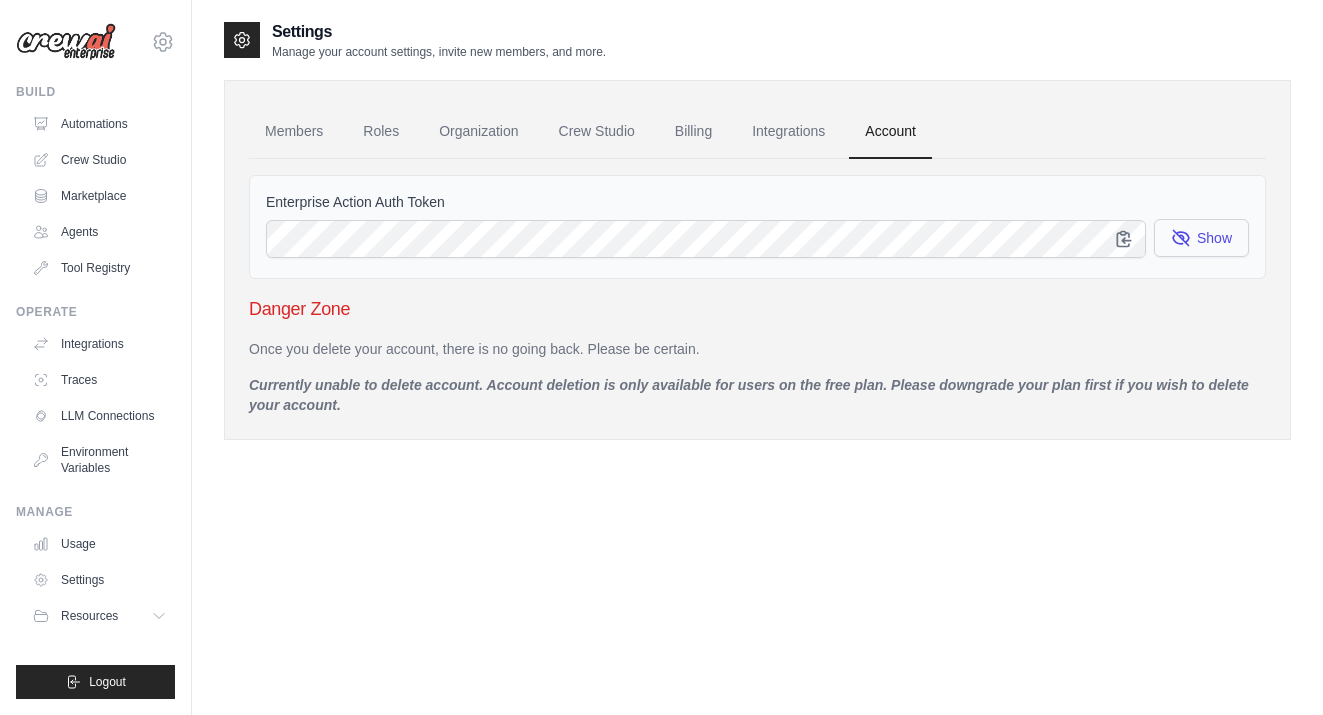 click on "Show" at bounding box center (1201, 238) 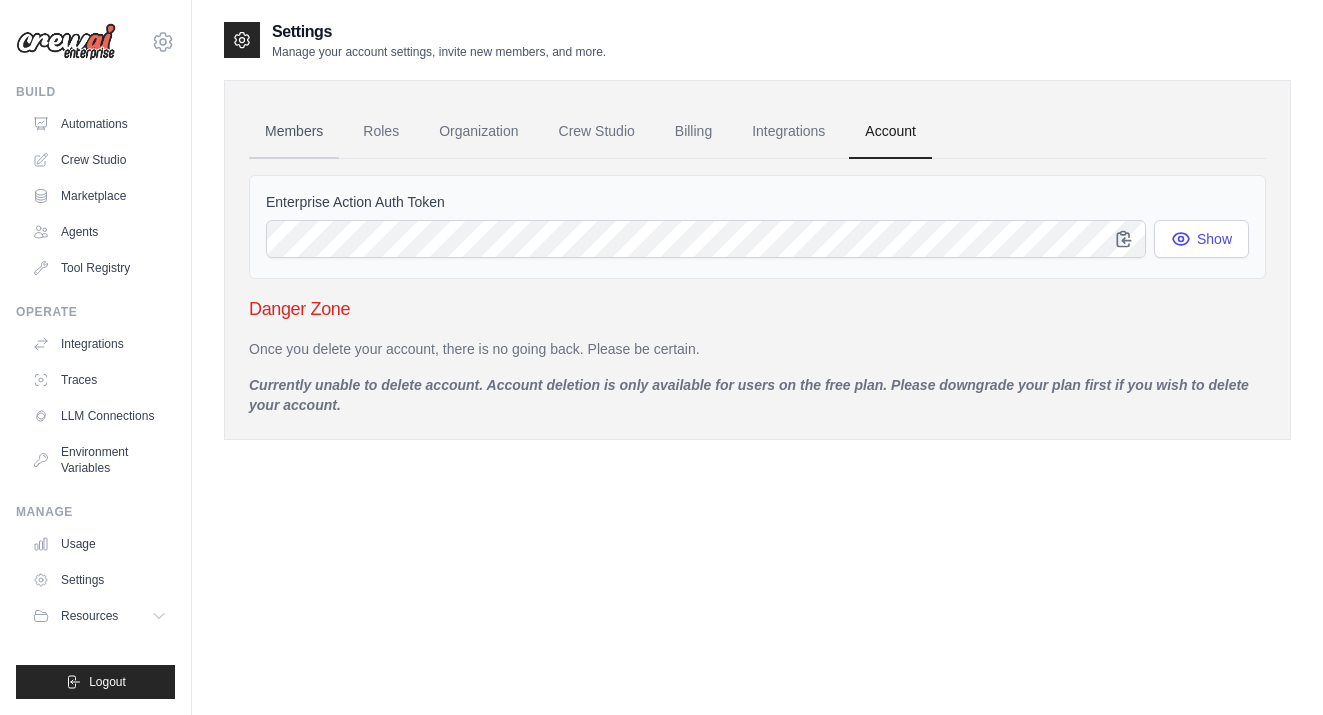 click on "Members" at bounding box center (294, 132) 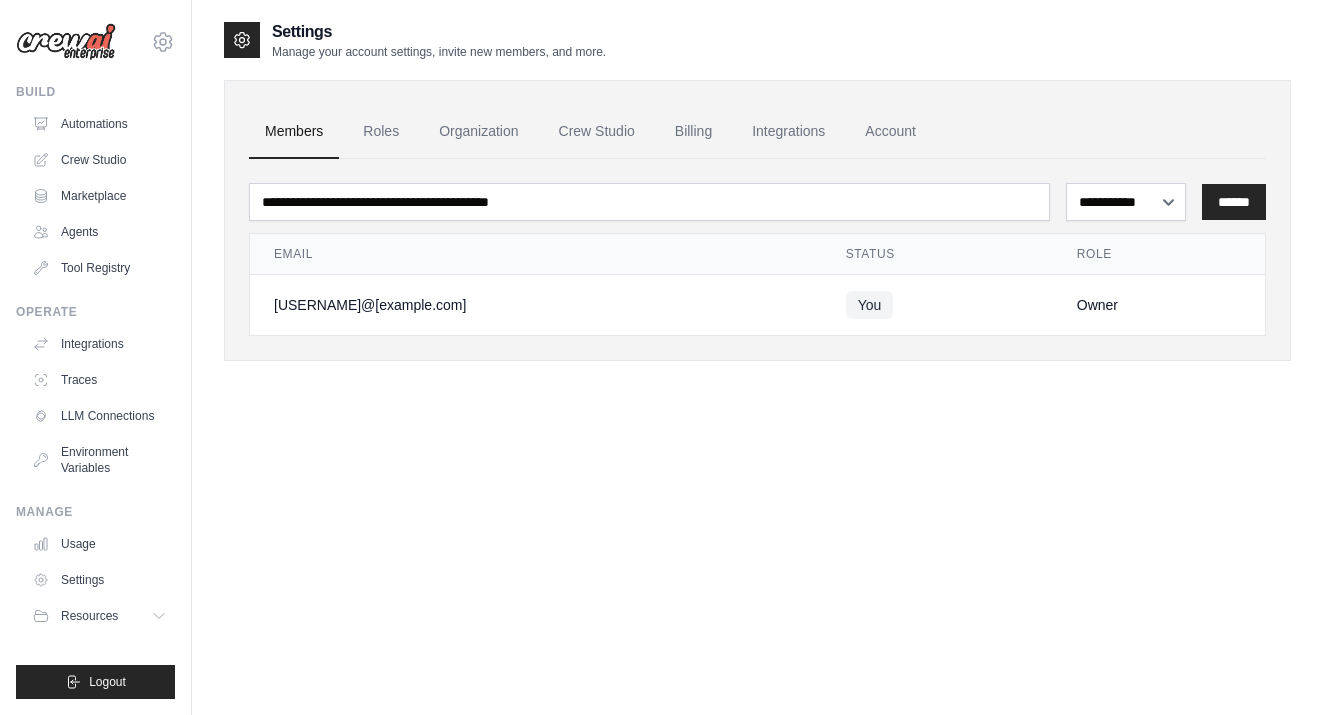 click on "Owner" at bounding box center (1159, 305) 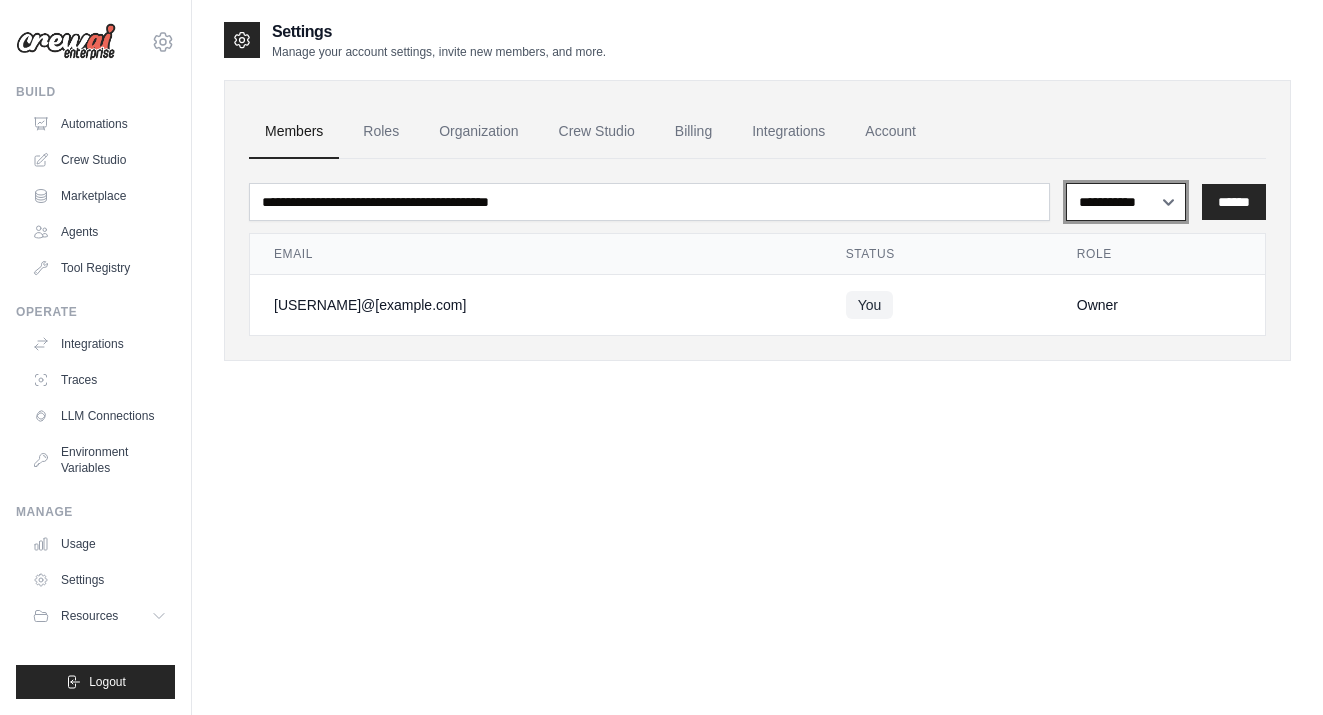 click on "**********" at bounding box center [1126, 202] 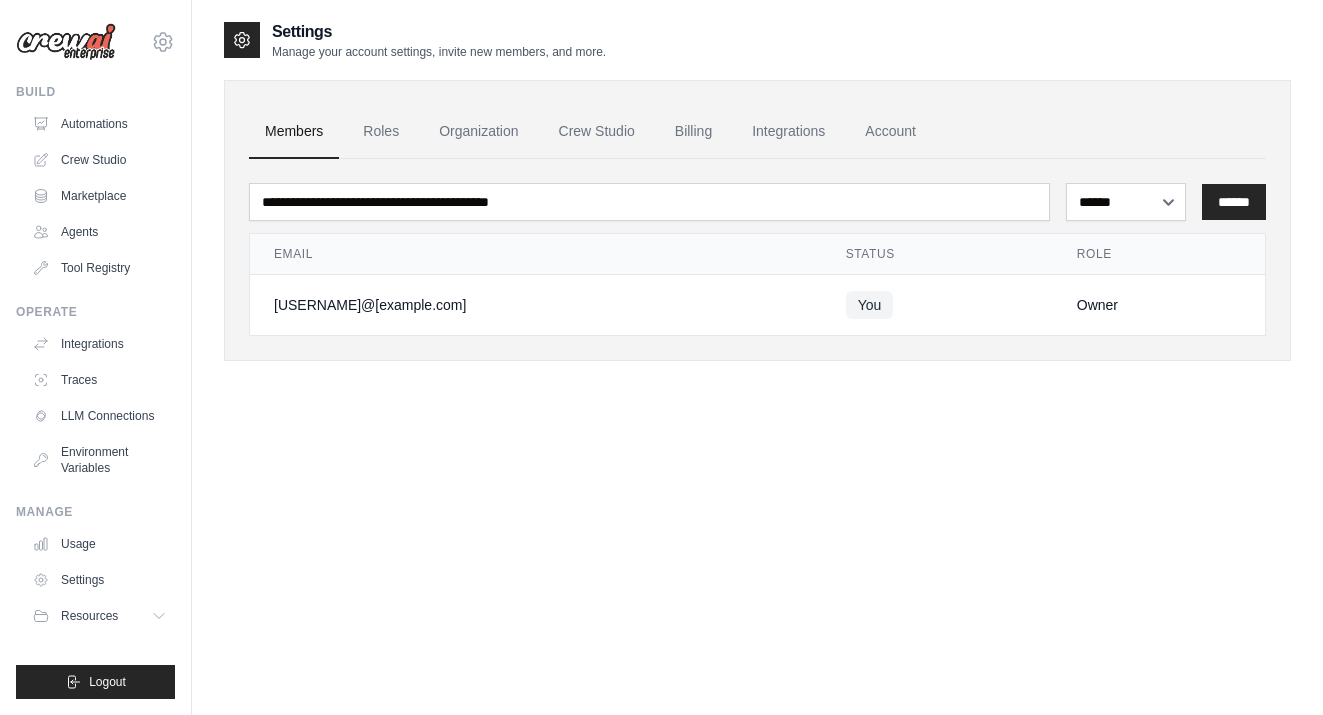 click on "**********" at bounding box center [757, 198] 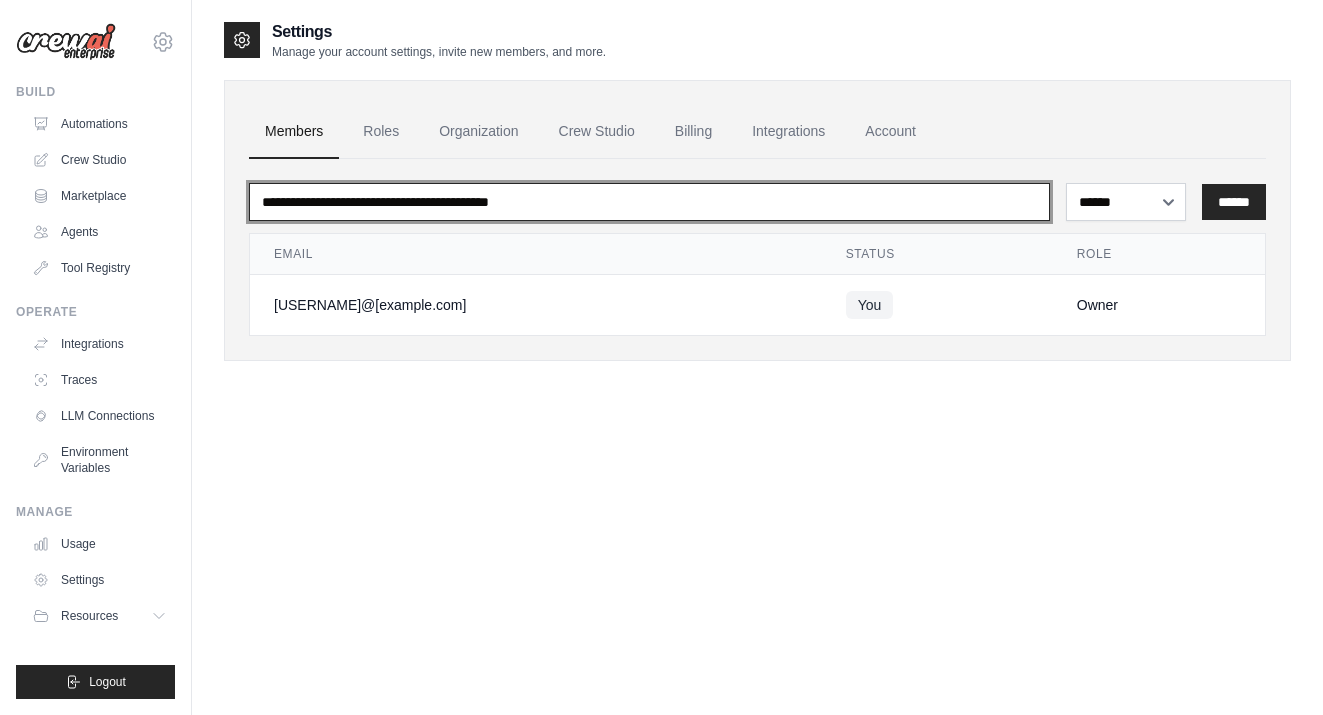 click at bounding box center [649, 202] 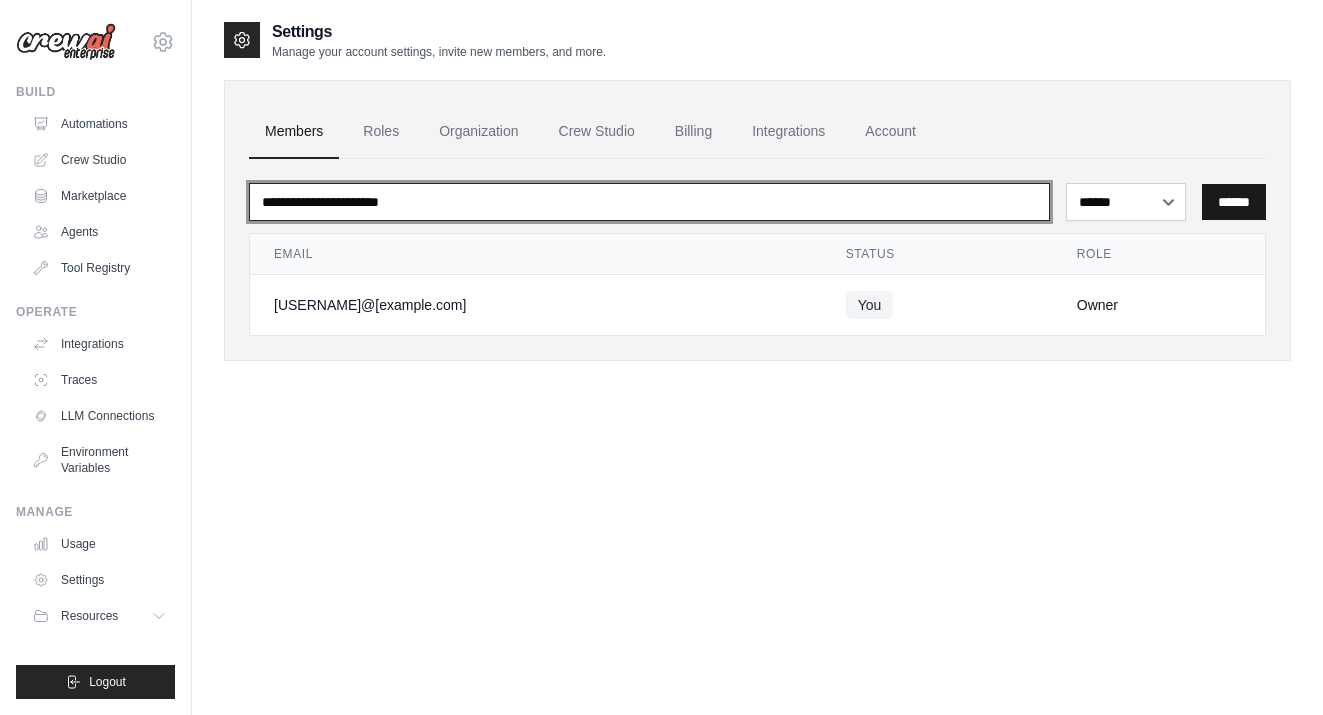 type on "**********" 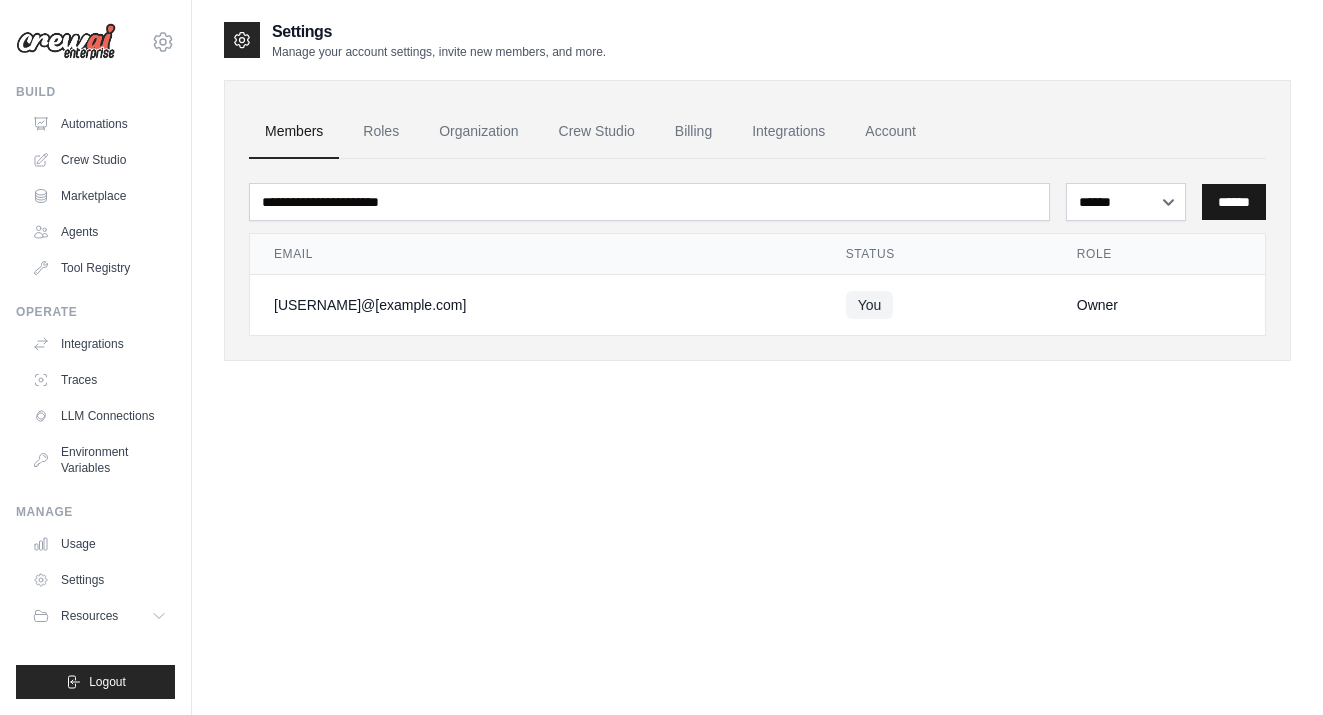 click on "******" at bounding box center [1234, 202] 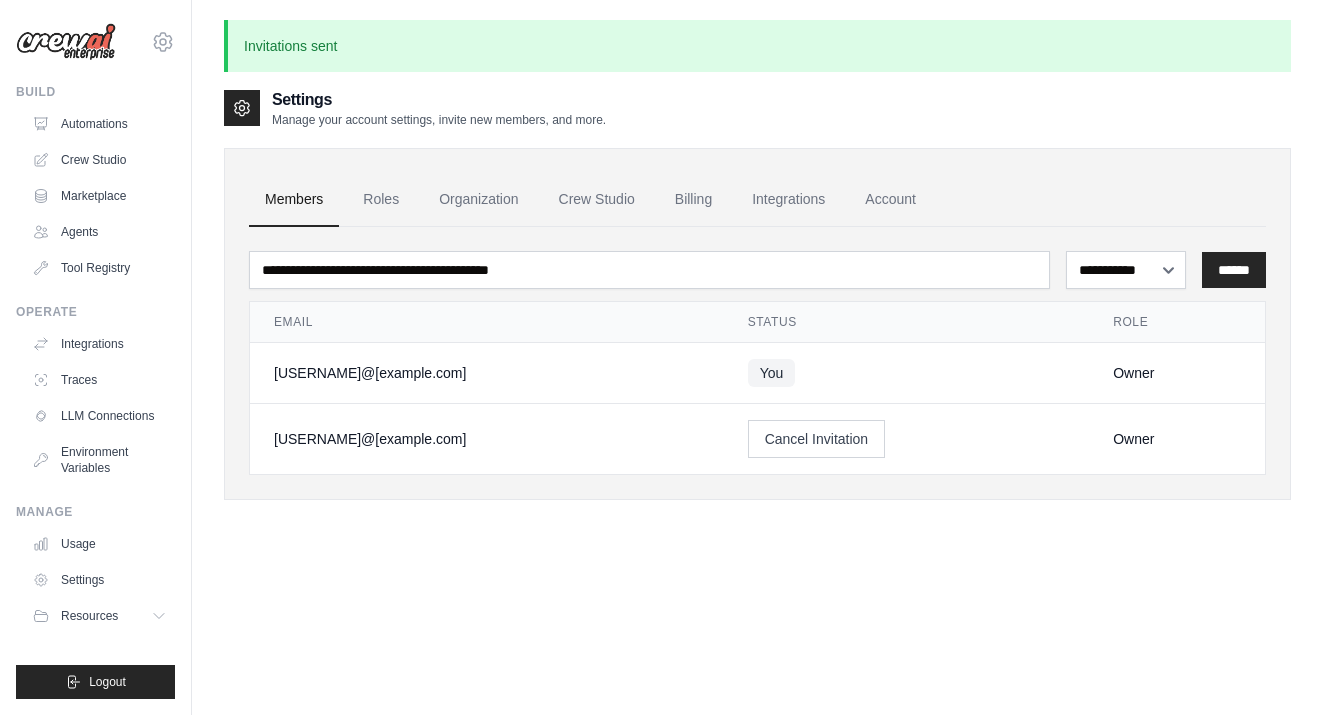 click on "**********" at bounding box center (757, 351) 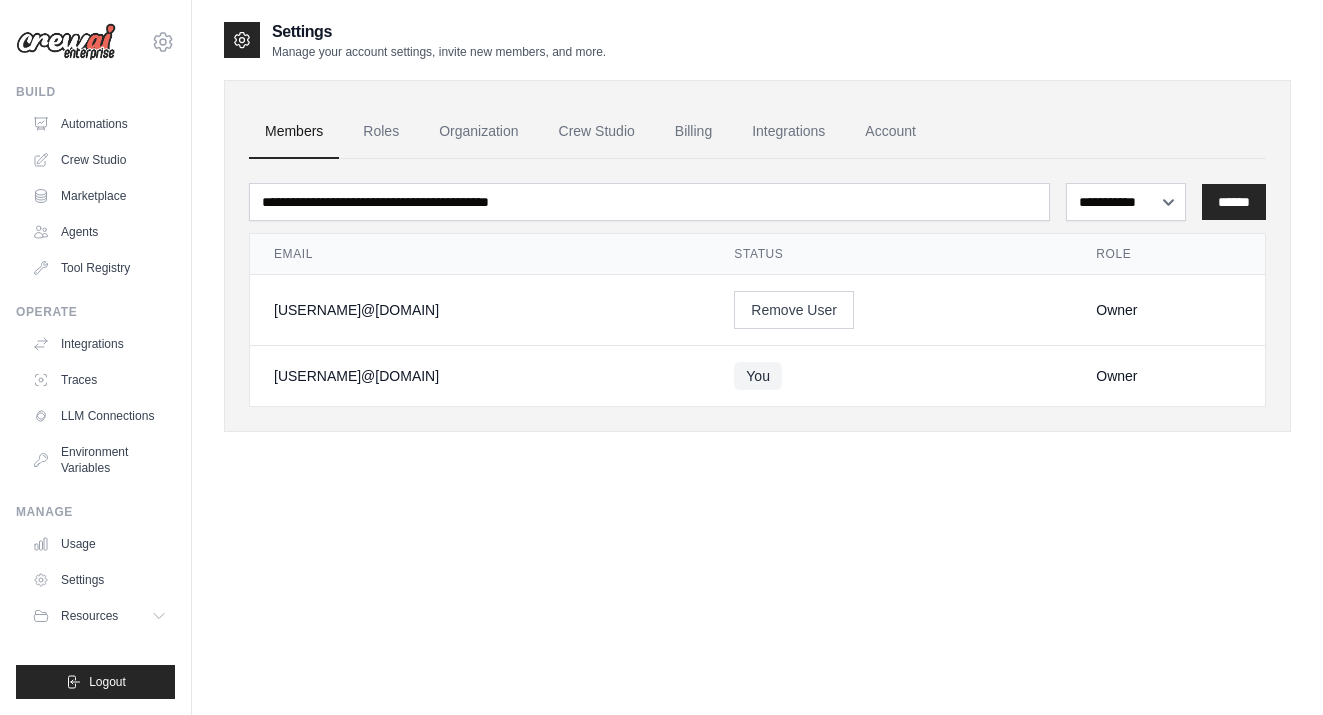 scroll, scrollTop: 0, scrollLeft: 0, axis: both 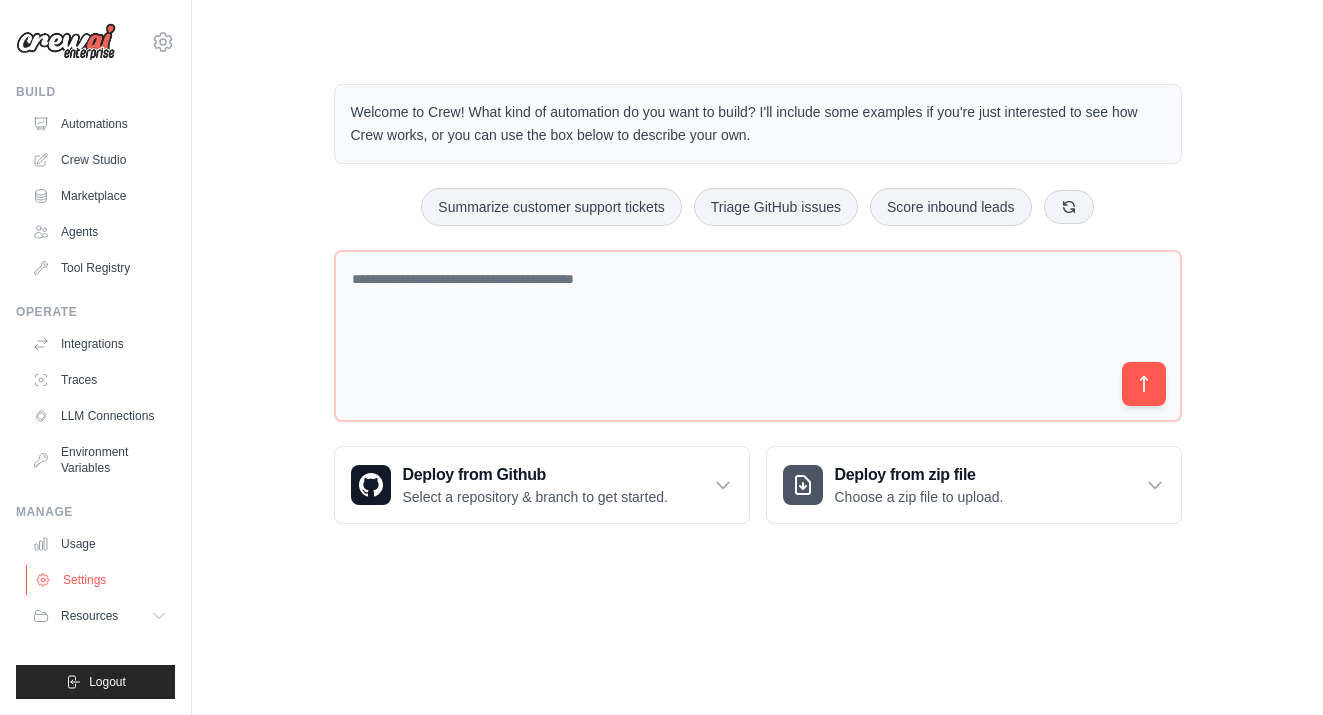 click on "Settings" at bounding box center (101, 580) 